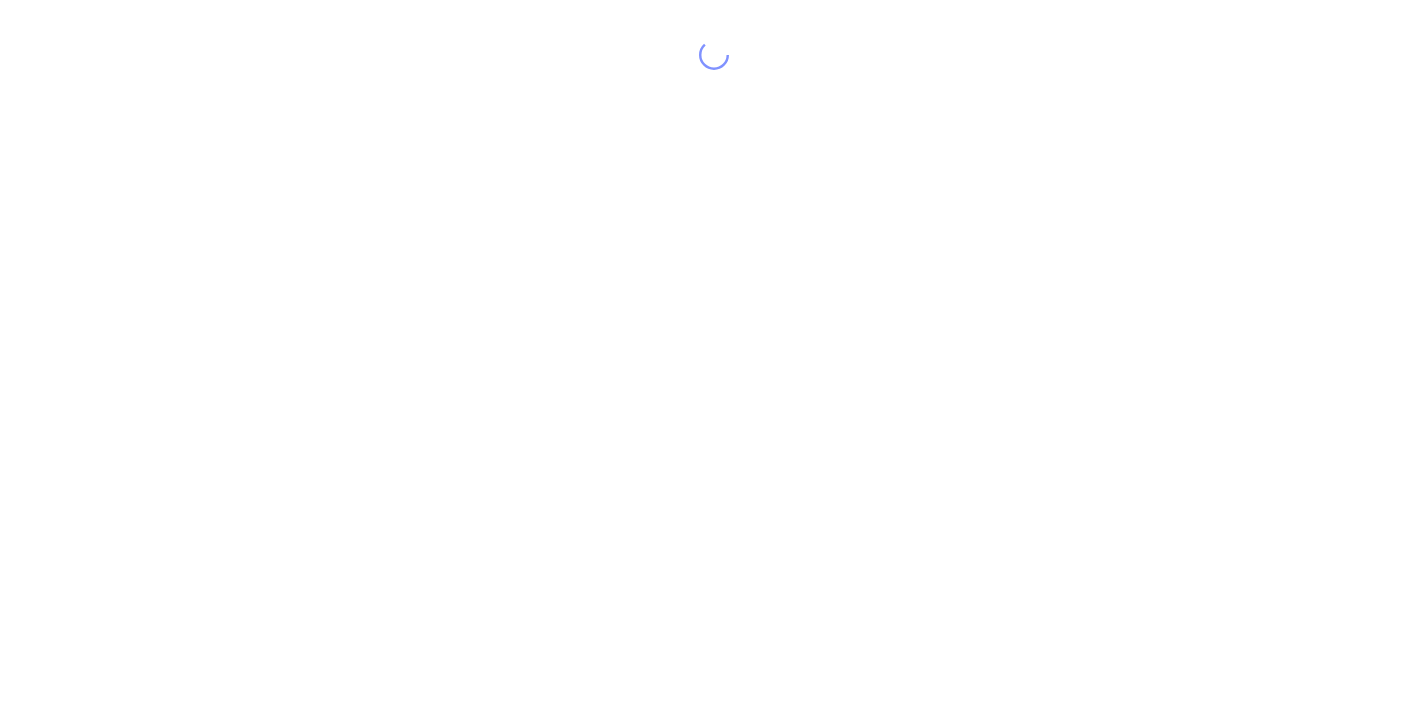 scroll, scrollTop: 0, scrollLeft: 0, axis: both 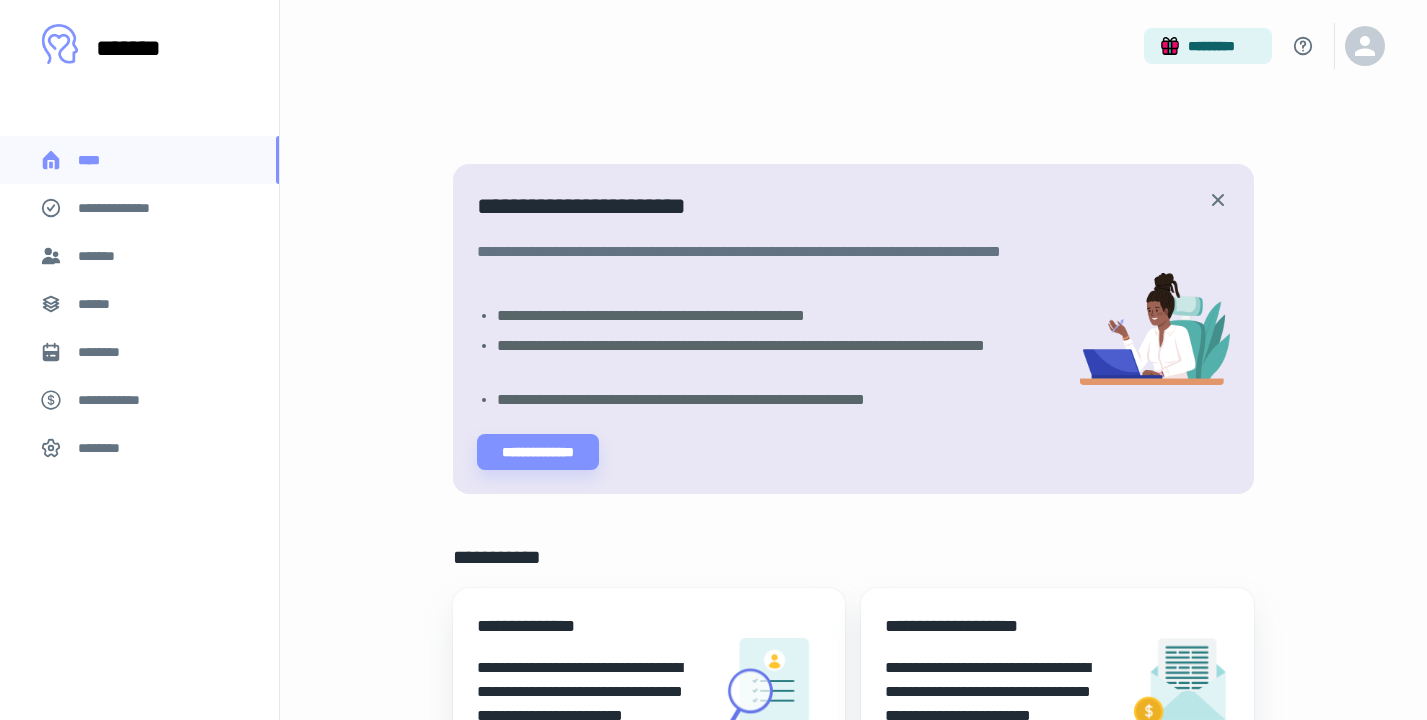 click on "*******" at bounding box center (139, 256) 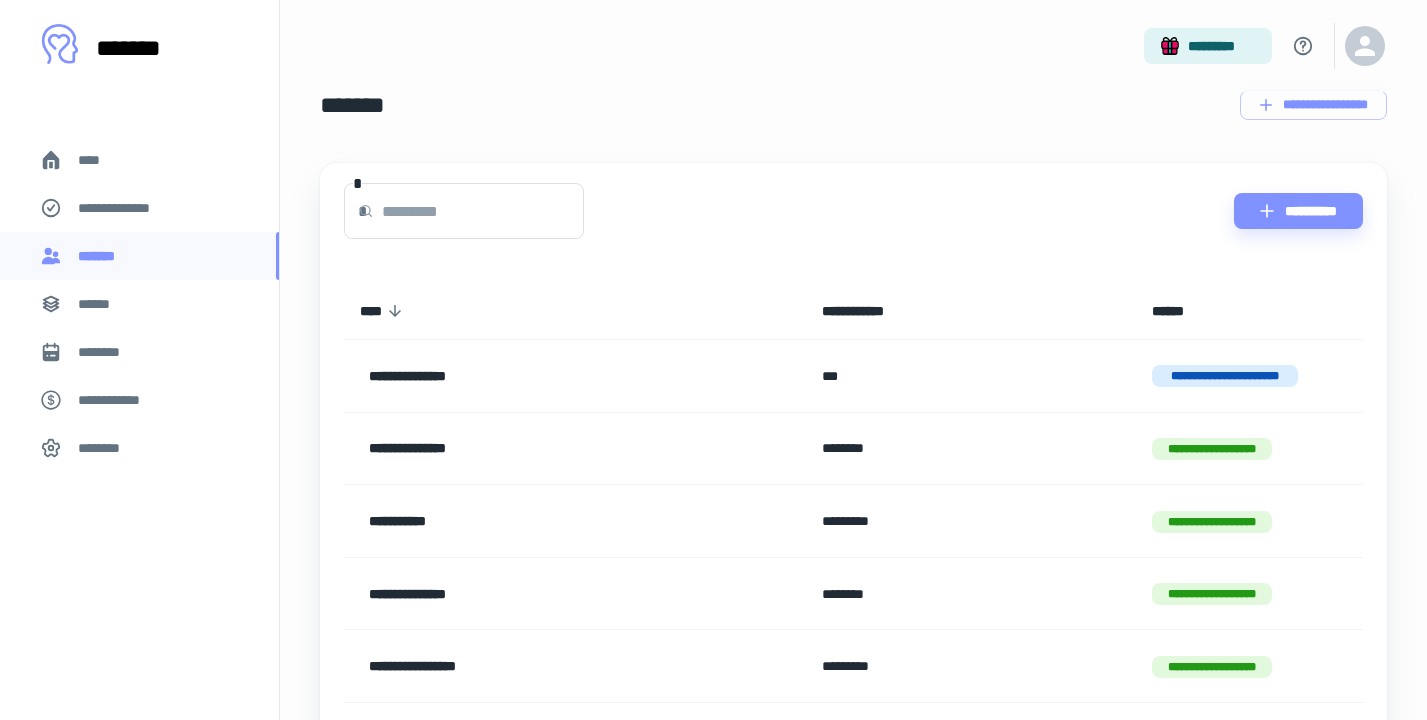 scroll, scrollTop: 36, scrollLeft: 0, axis: vertical 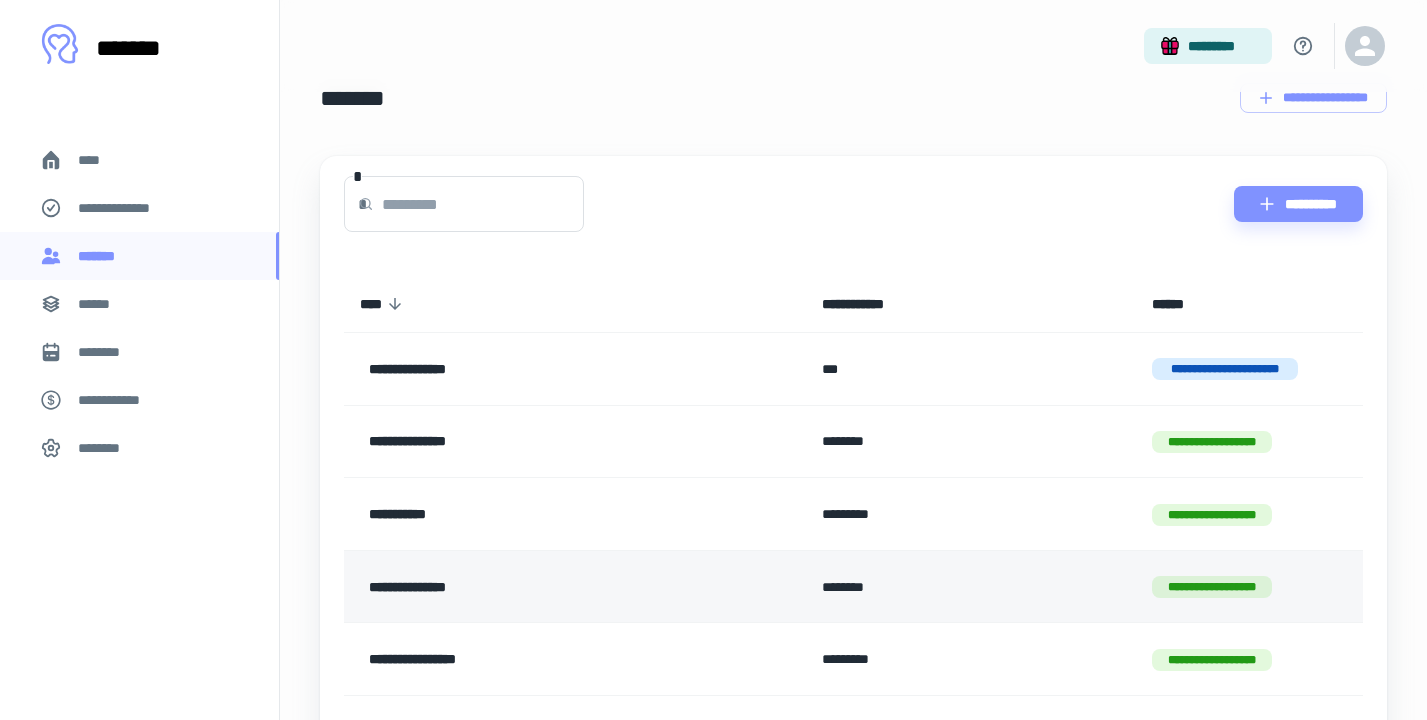 click on "**********" at bounding box center (525, 587) 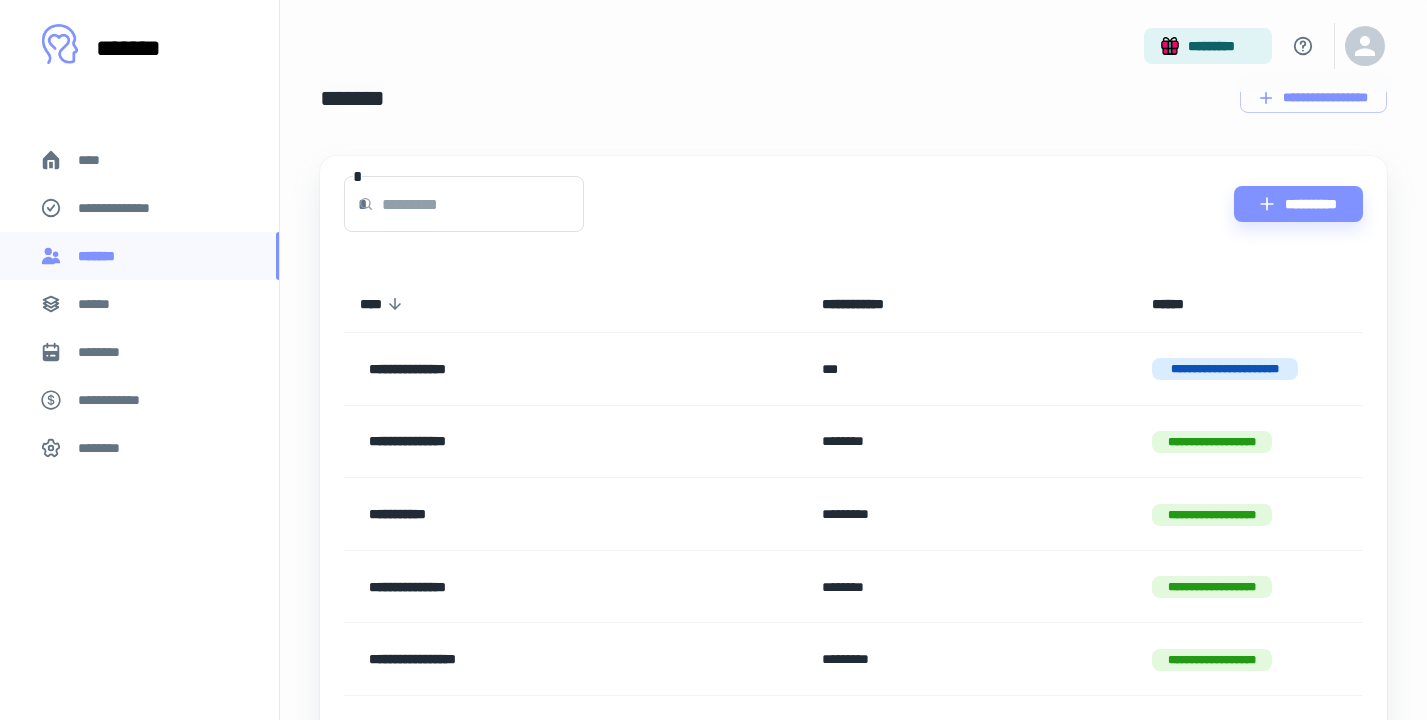 scroll, scrollTop: 0, scrollLeft: 0, axis: both 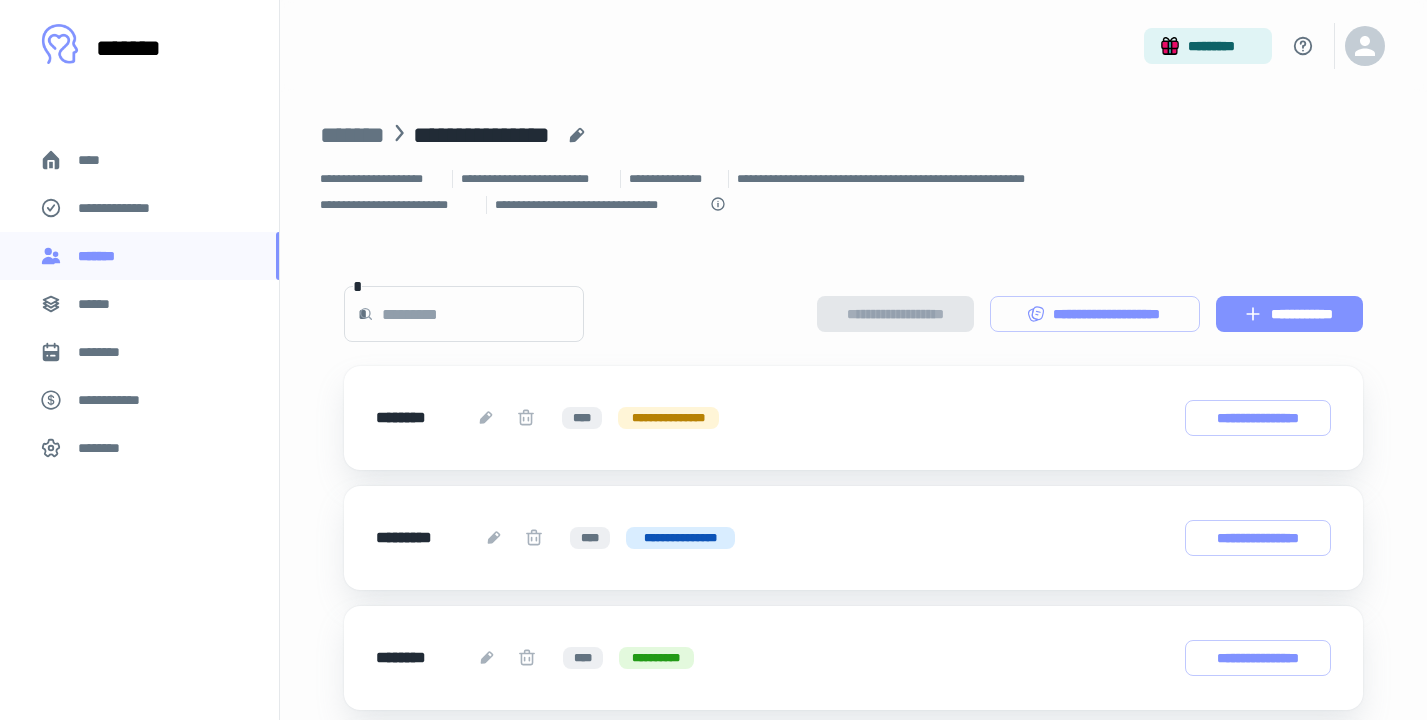 click on "**********" at bounding box center (1289, 314) 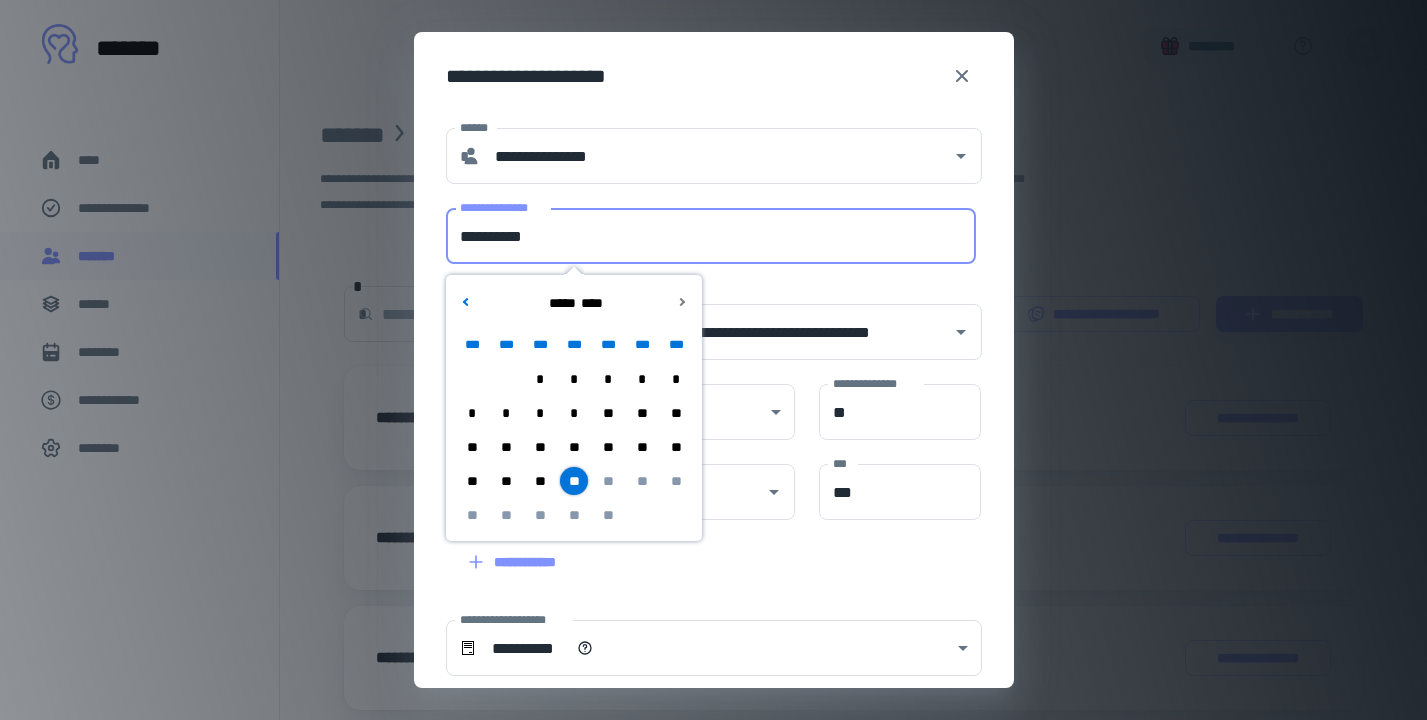 click on "**********" at bounding box center (711, 236) 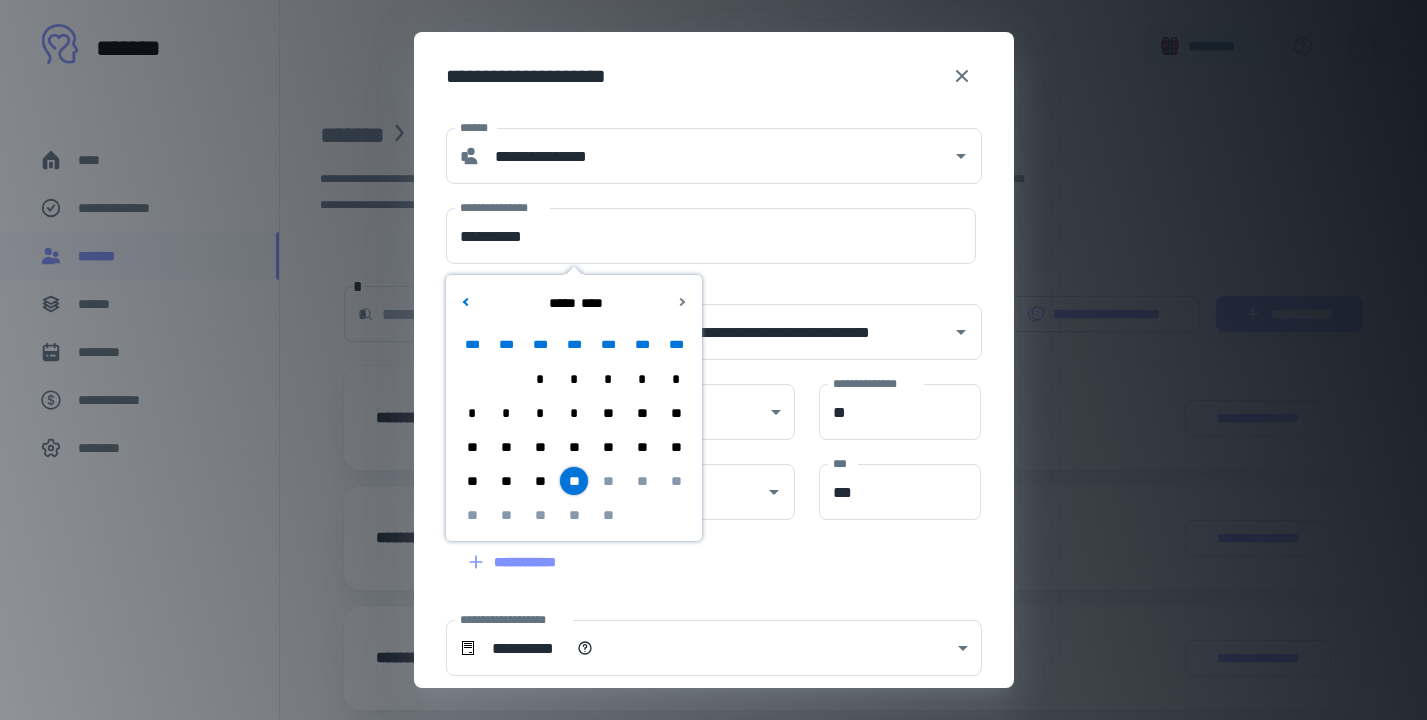 click on "**" at bounding box center (574, 447) 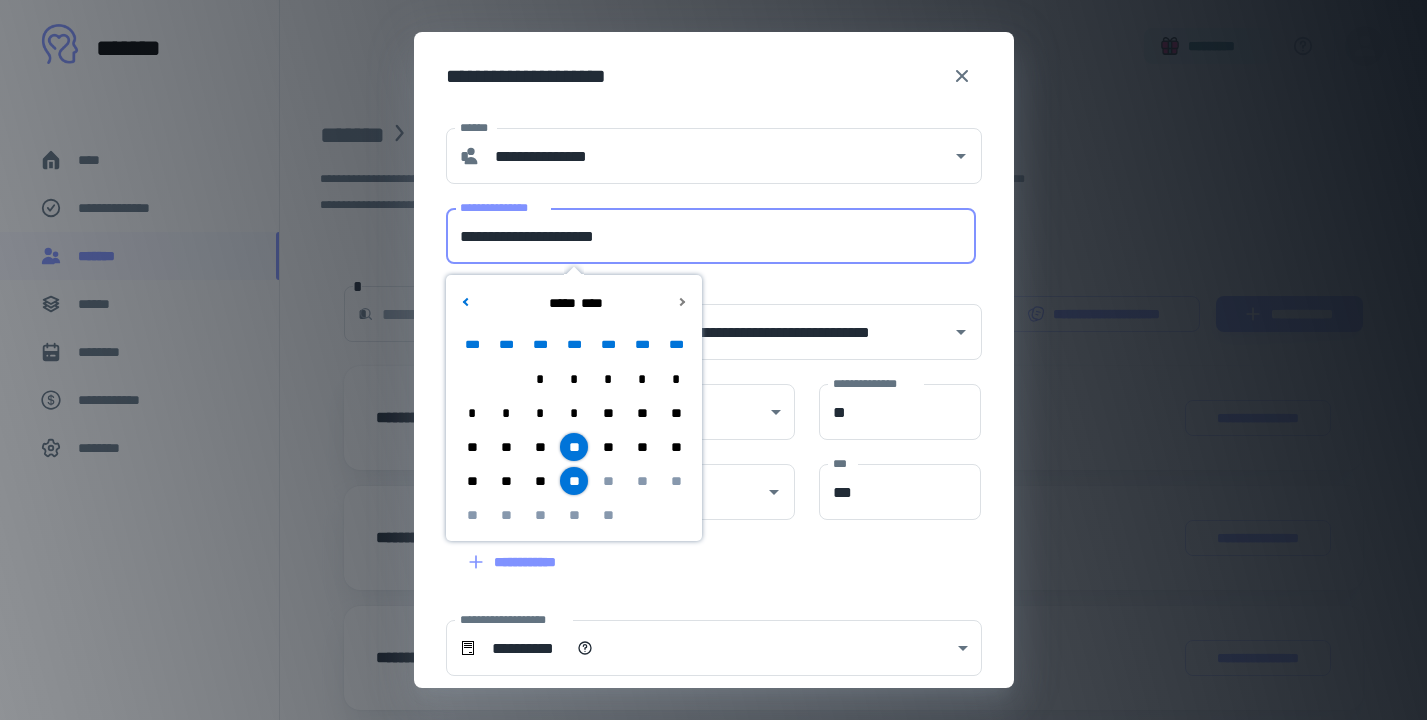 drag, startPoint x: 555, startPoint y: 240, endPoint x: 461, endPoint y: 238, distance: 94.02127 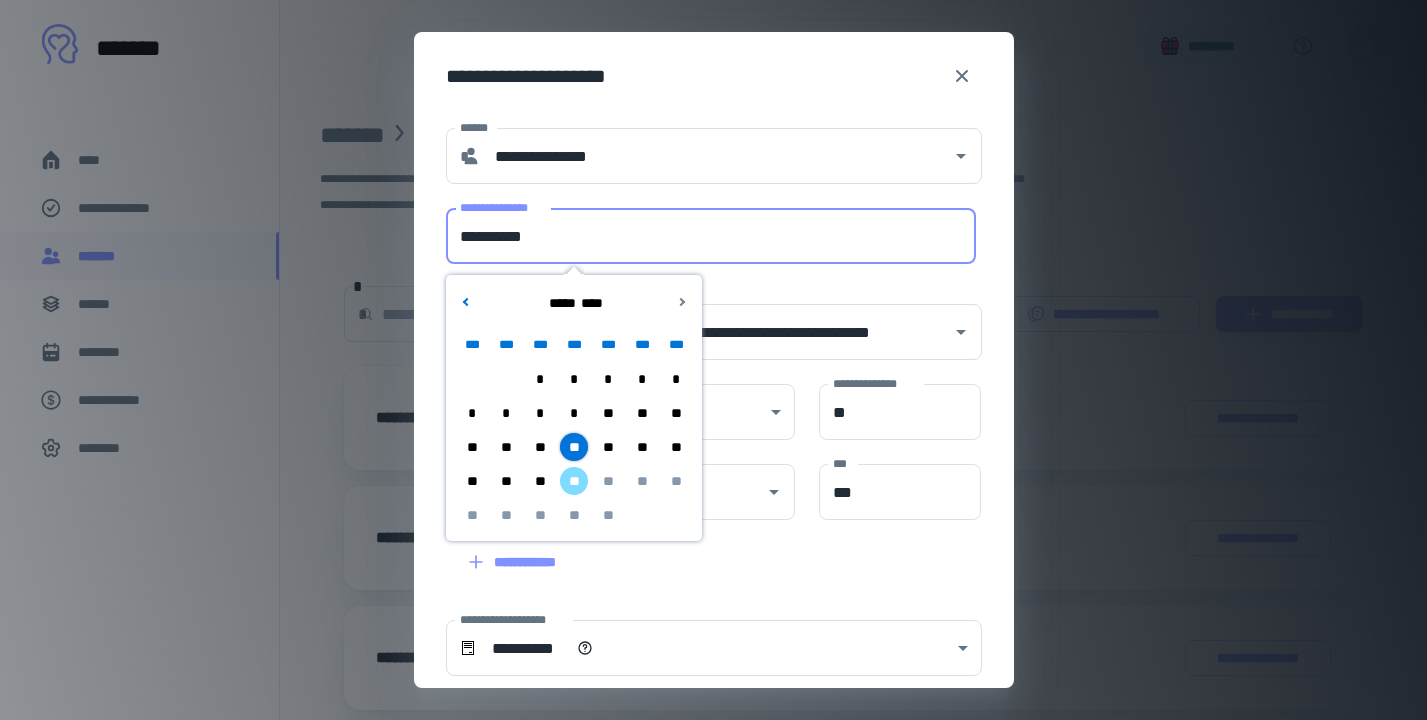 type on "**********" 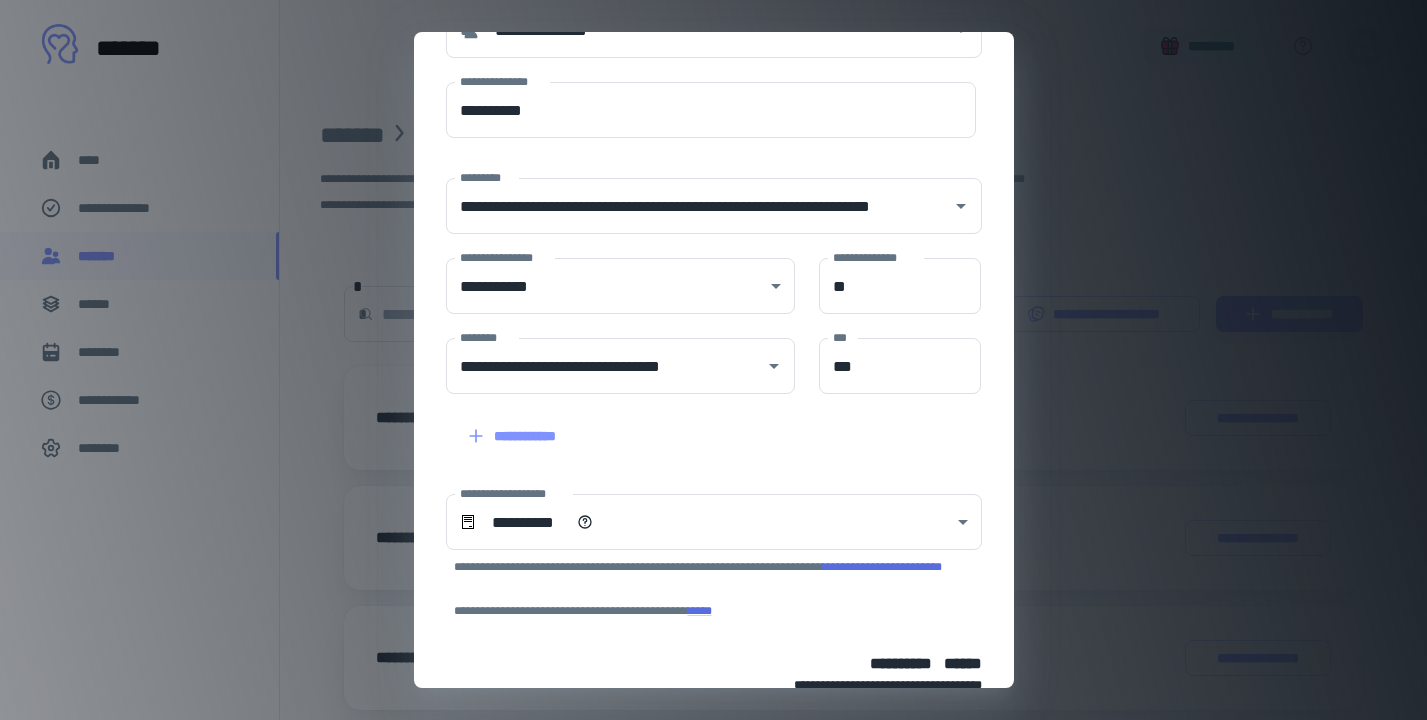 scroll, scrollTop: 211, scrollLeft: 0, axis: vertical 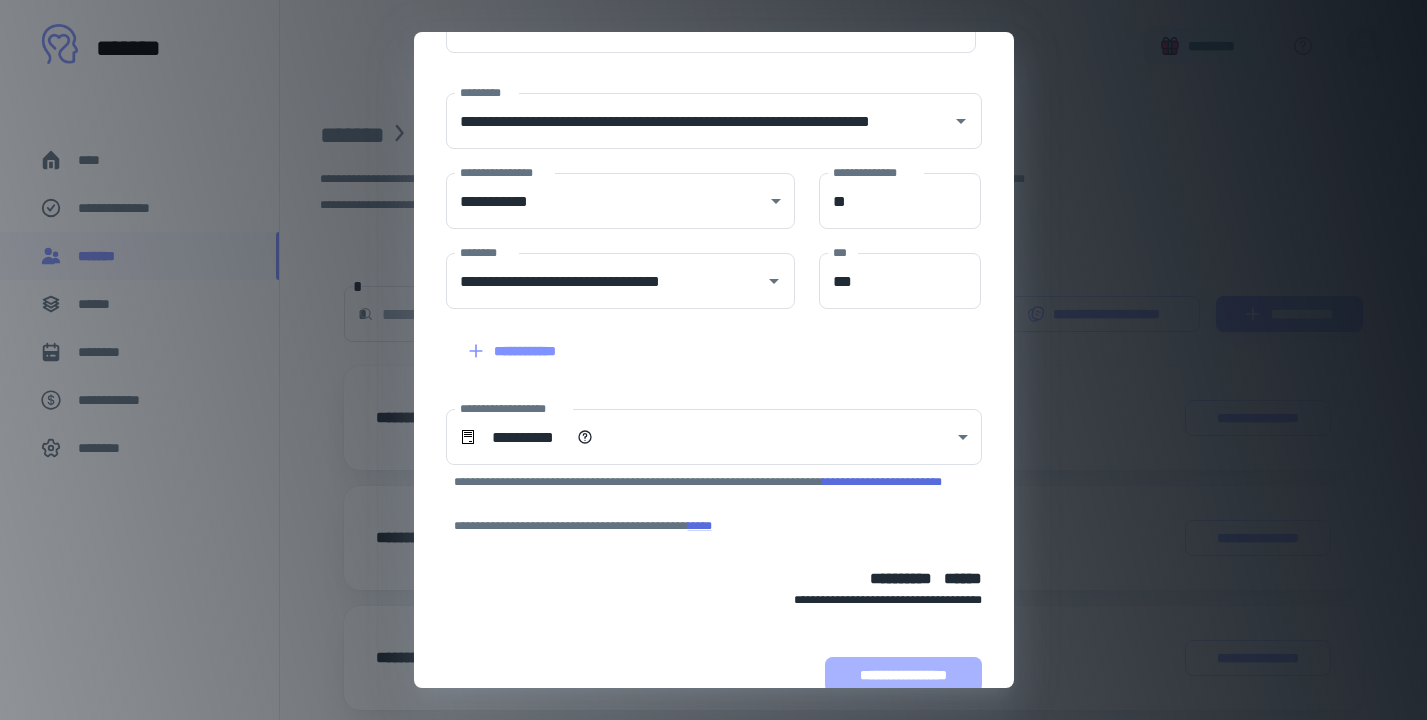 click on "**********" at bounding box center [903, 675] 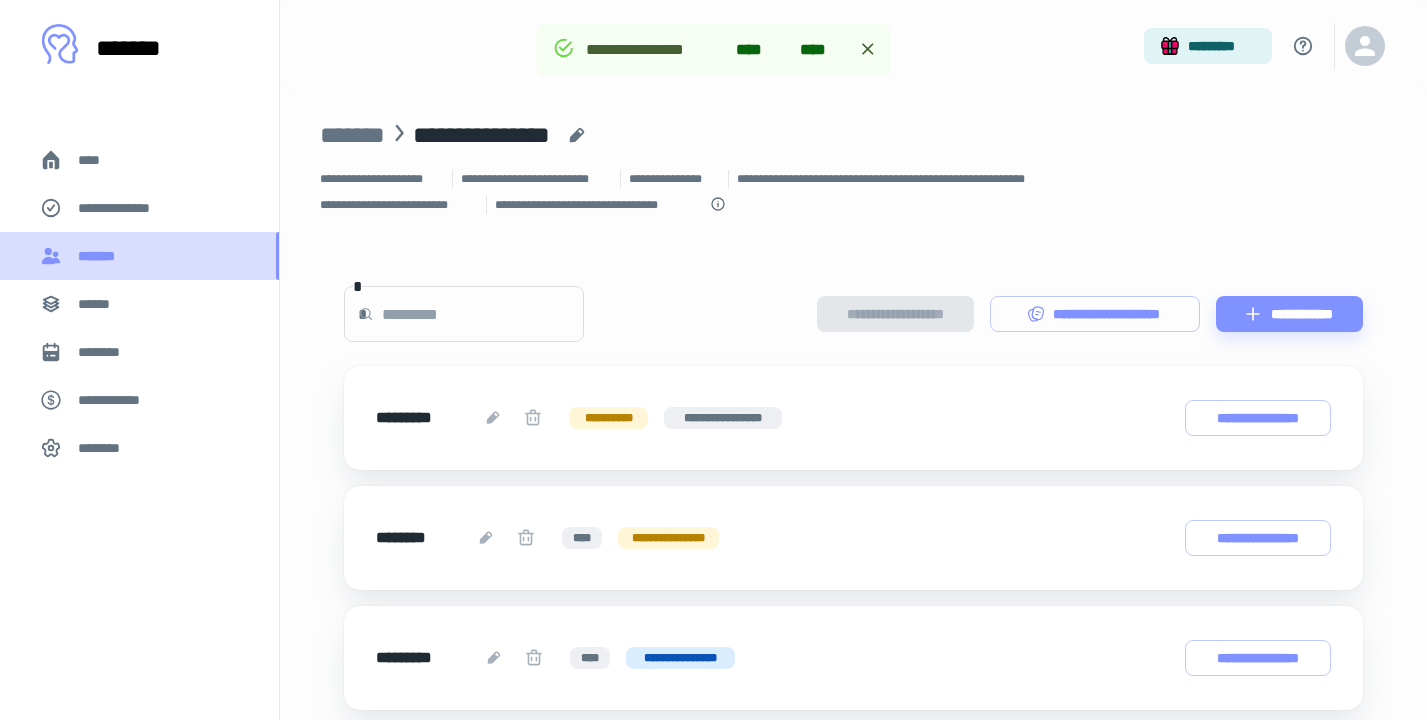 click on "*******" at bounding box center (101, 256) 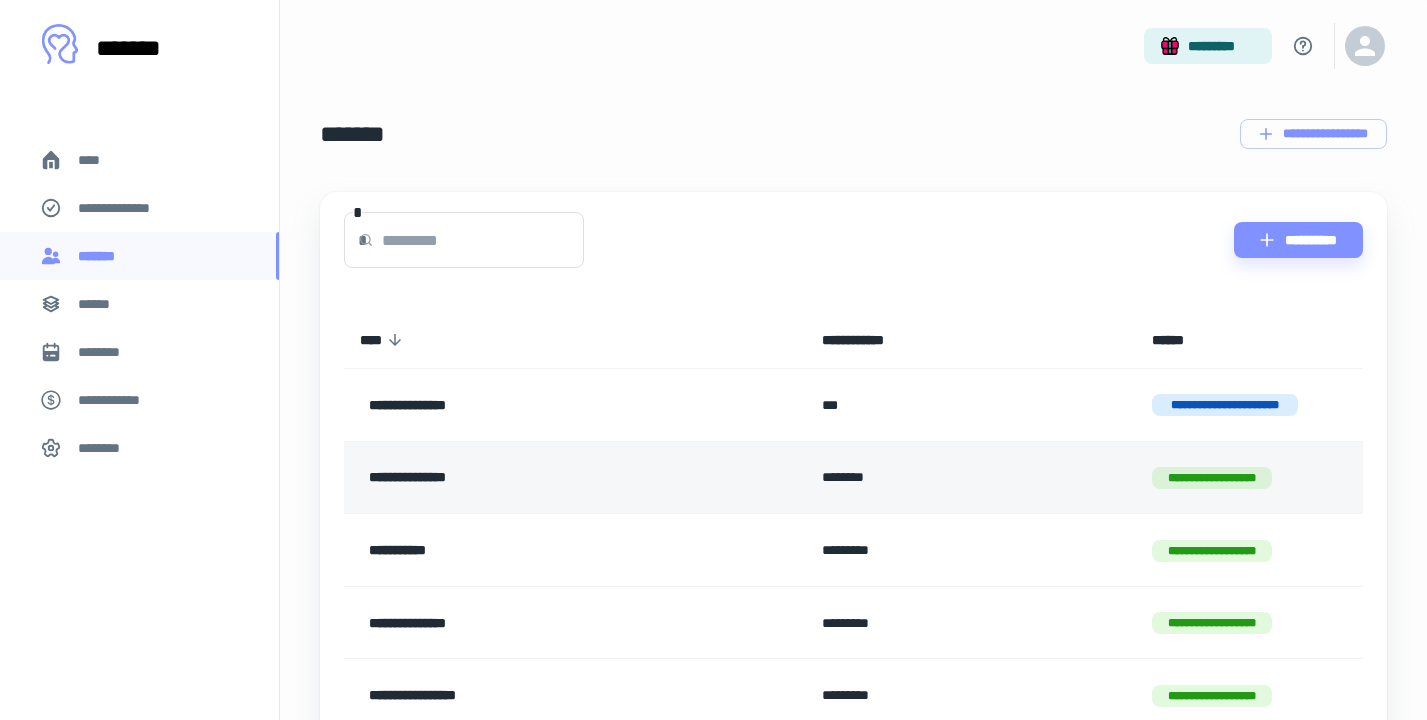 click on "**********" at bounding box center [525, 478] 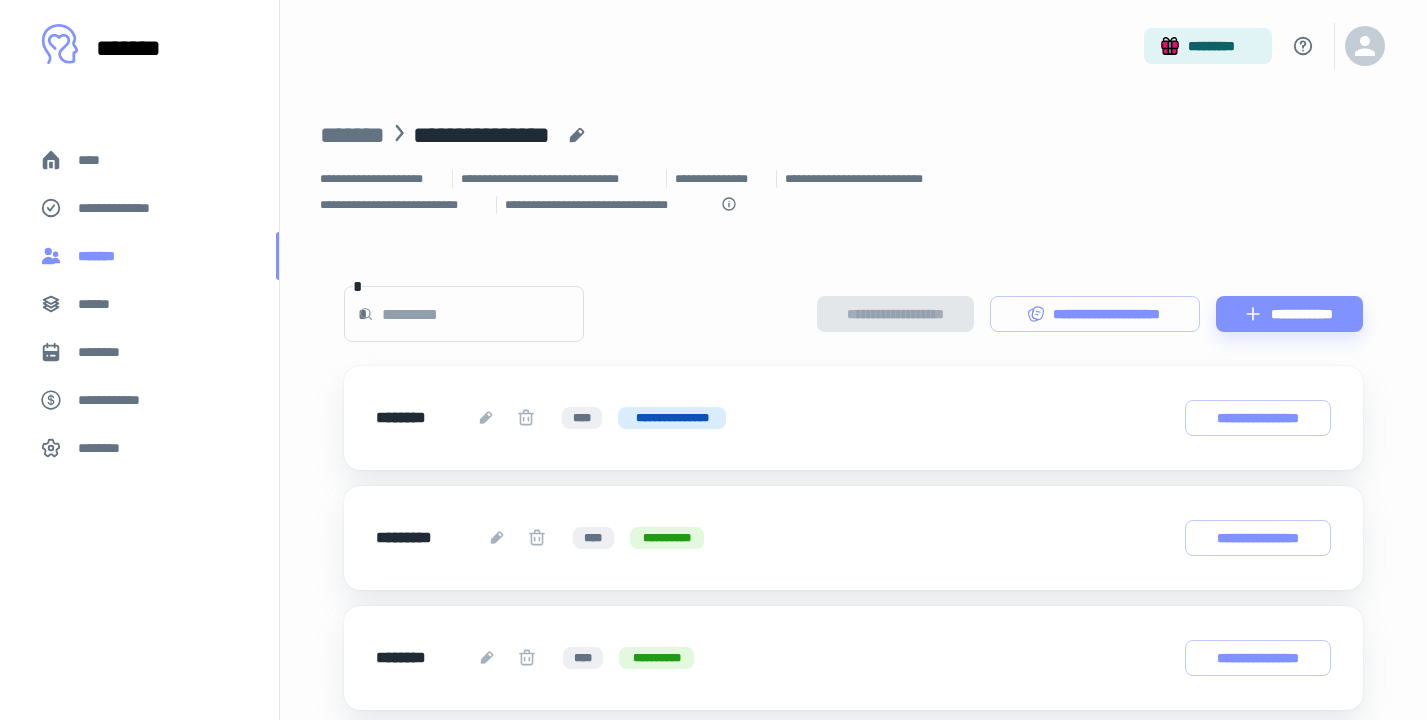 click on "*******" at bounding box center (139, 256) 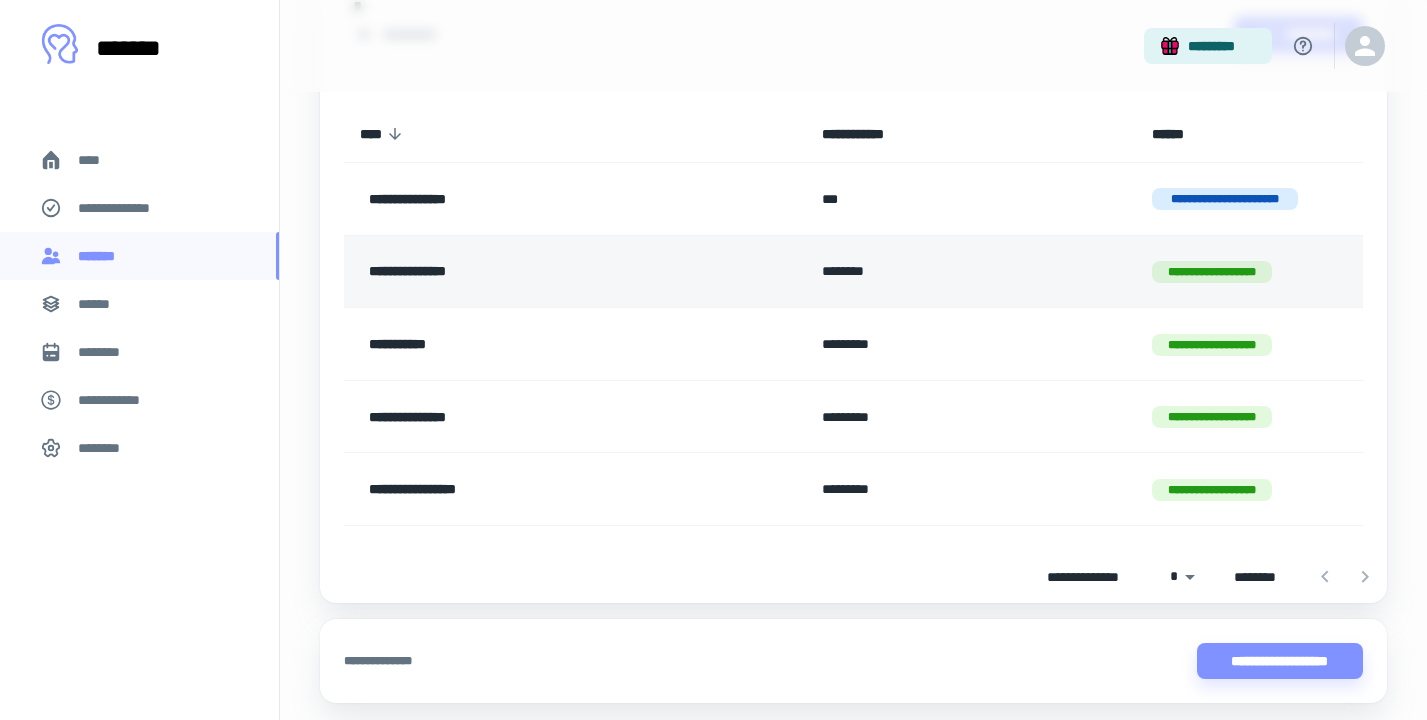 scroll, scrollTop: 214, scrollLeft: 0, axis: vertical 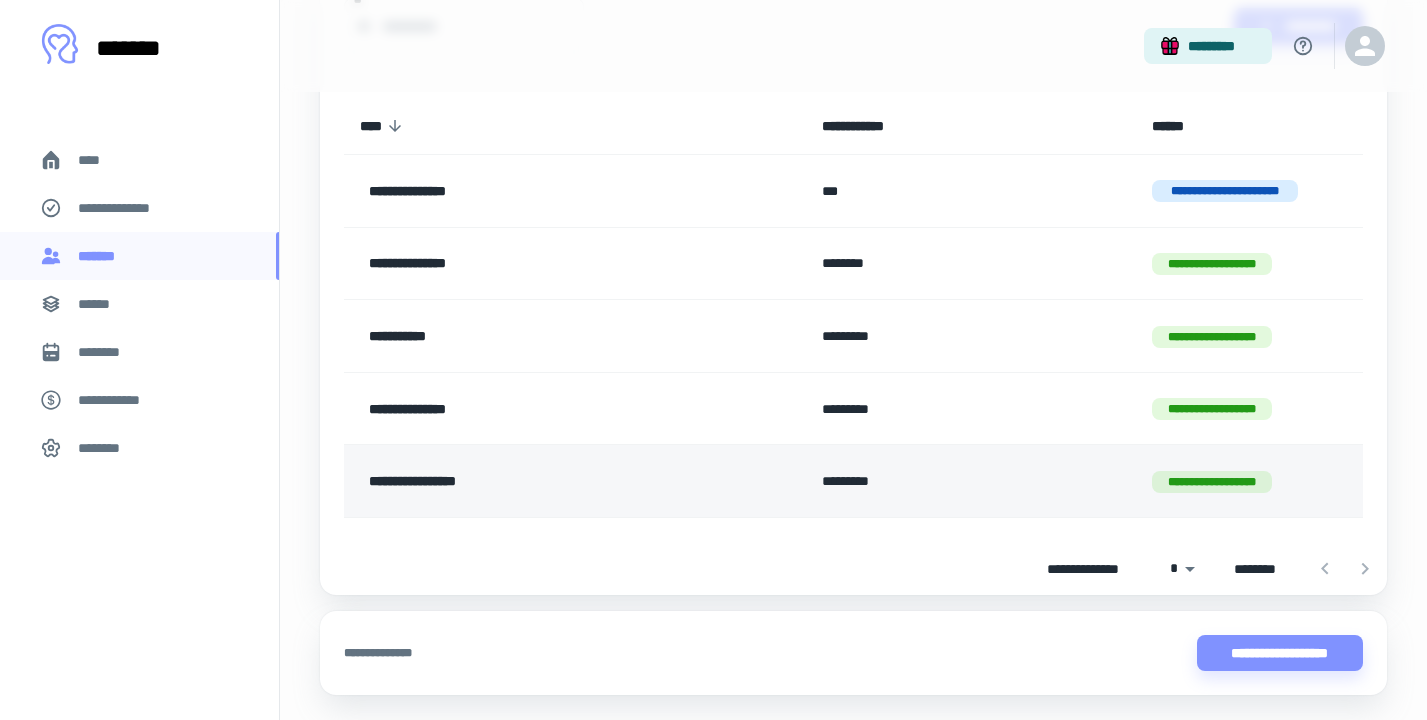 click on "**********" at bounding box center [525, 481] 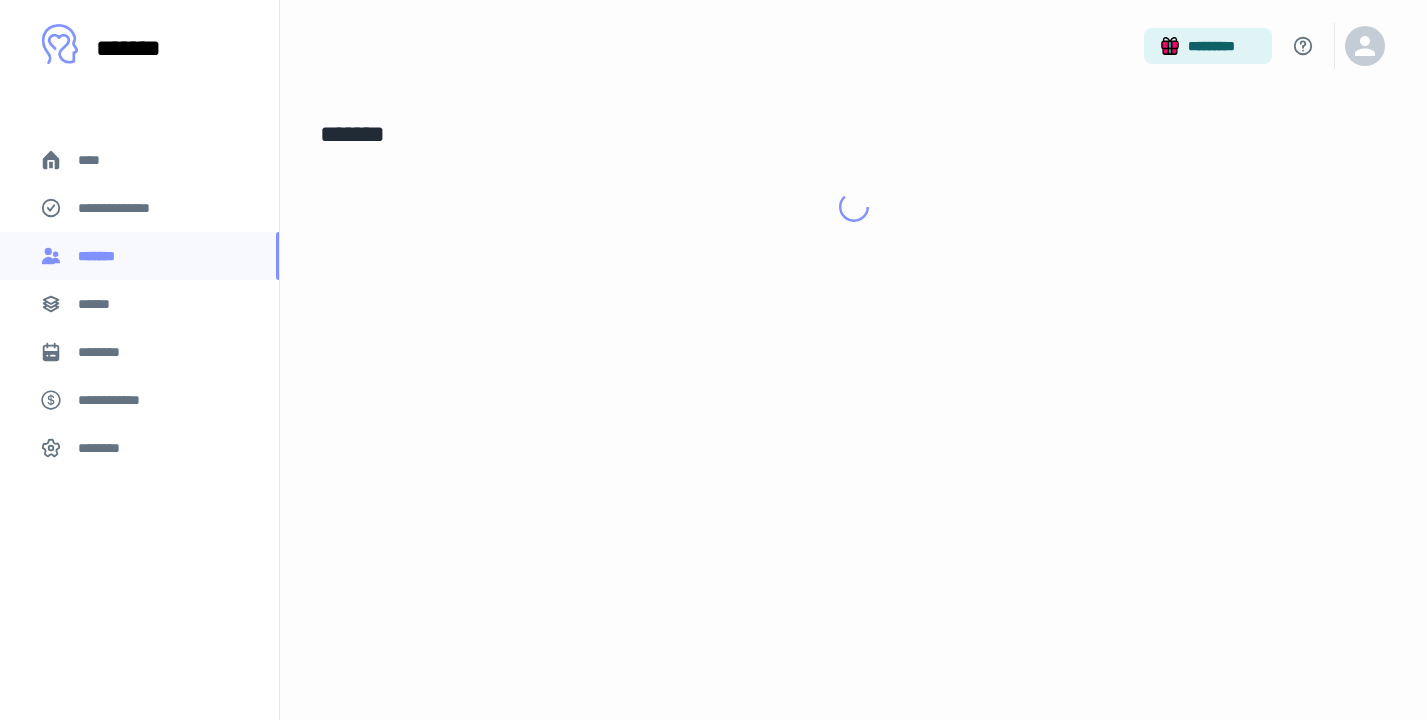 scroll, scrollTop: 0, scrollLeft: 0, axis: both 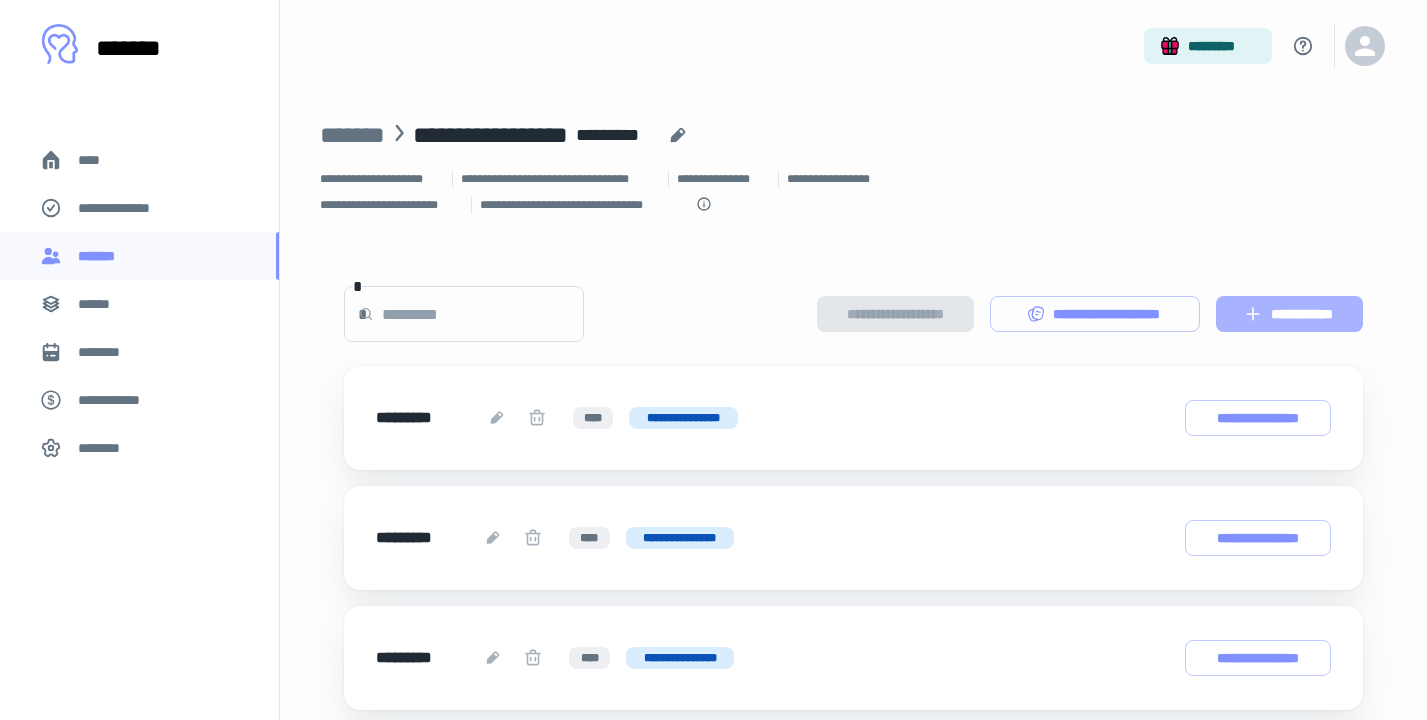 click on "**********" at bounding box center [1289, 314] 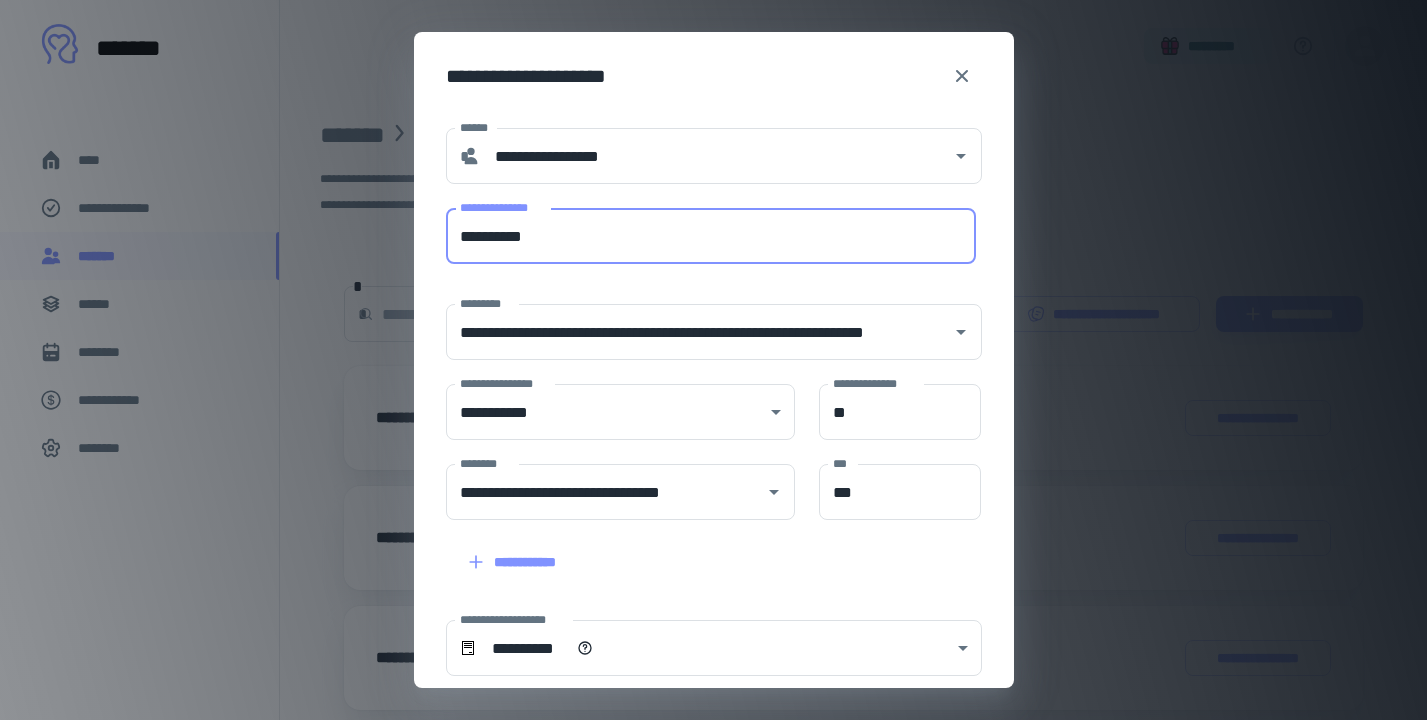 click on "**********" at bounding box center [711, 236] 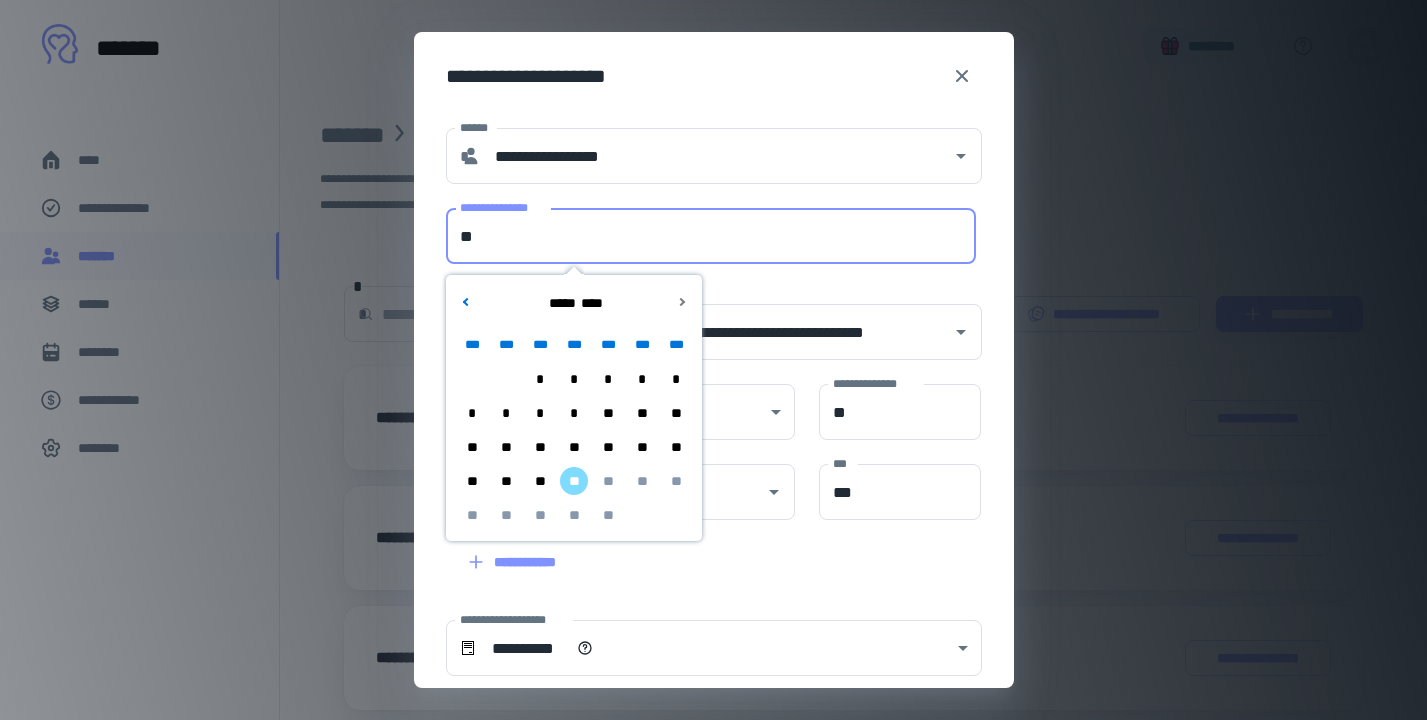 type on "*" 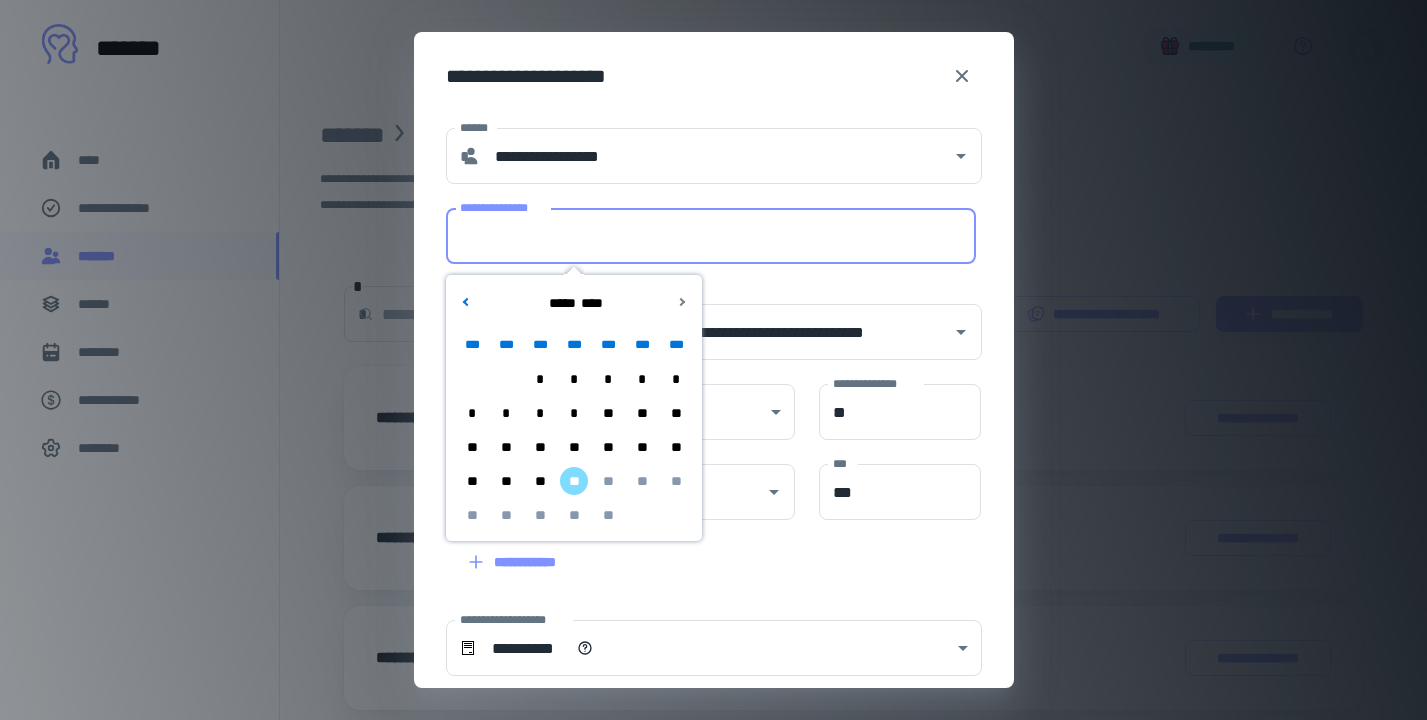 click on "**" at bounding box center [540, 481] 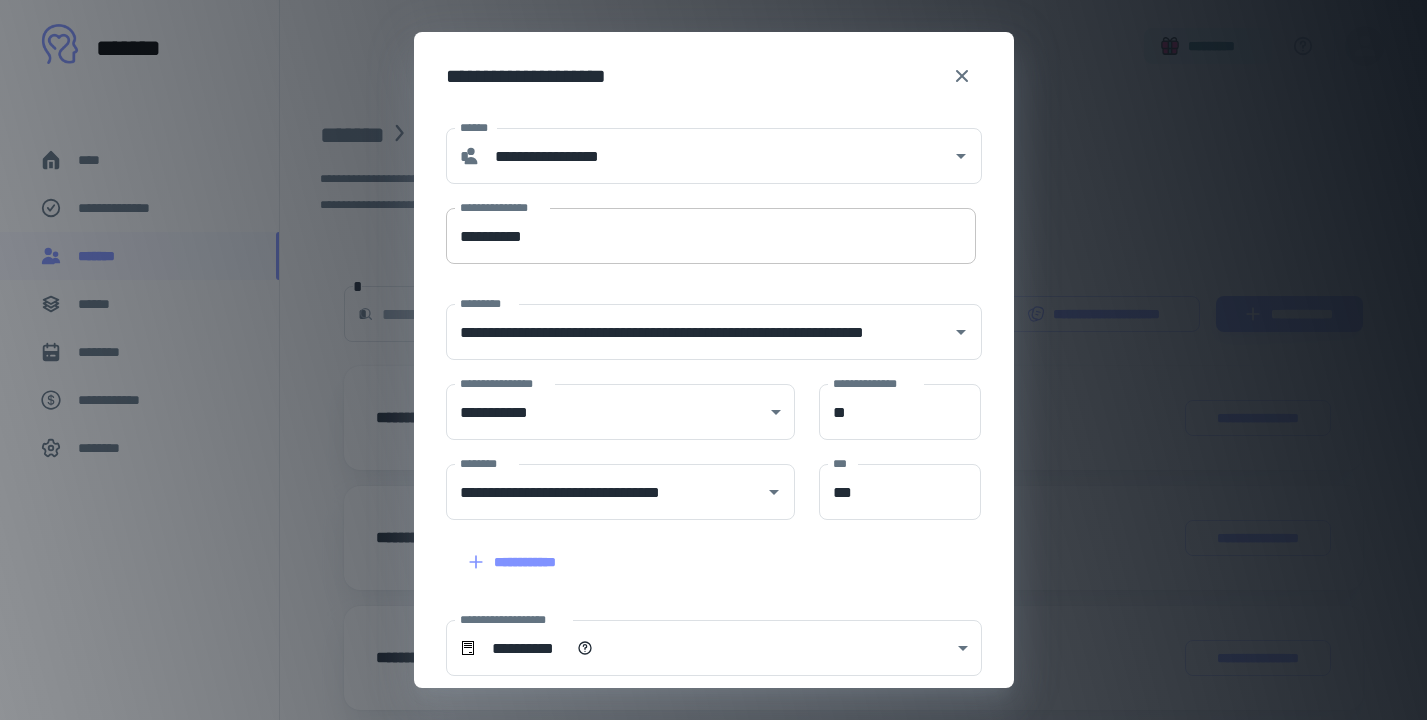 click on "**********" at bounding box center [711, 236] 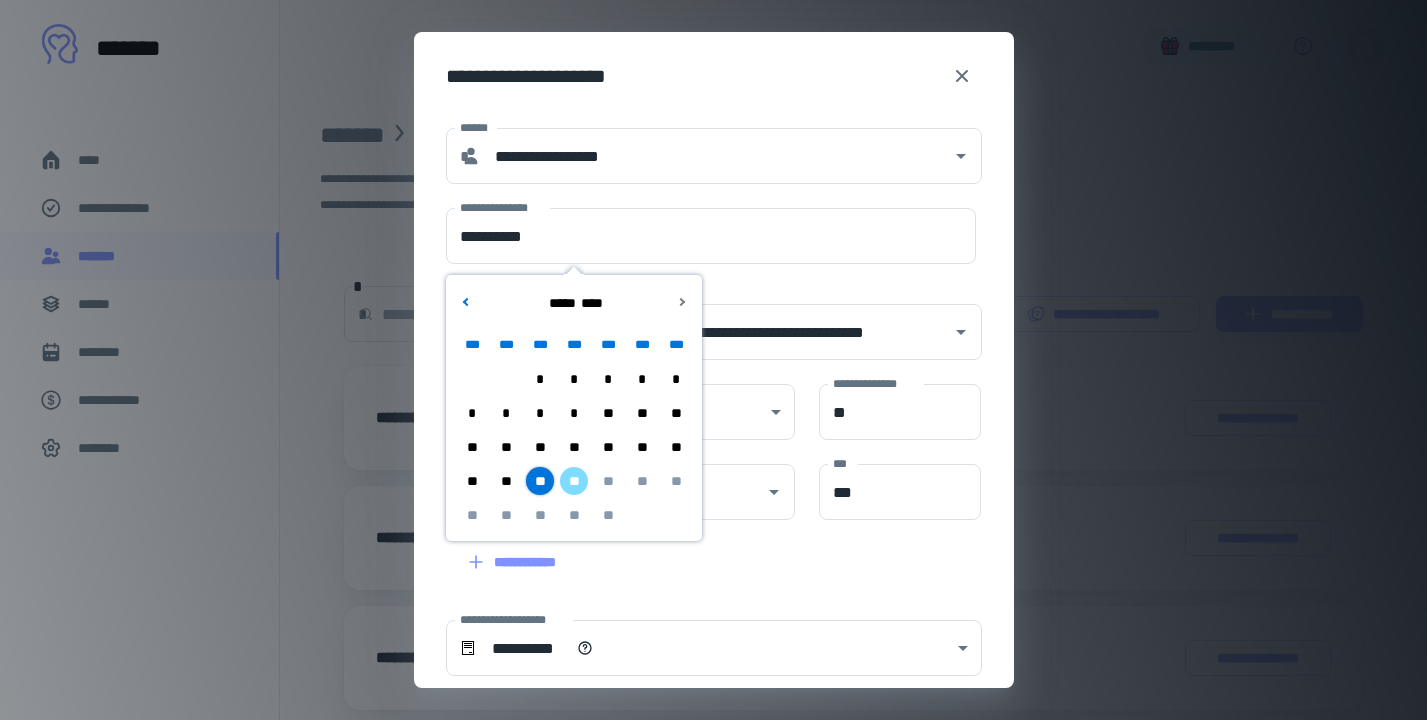 click on "*" at bounding box center [540, 413] 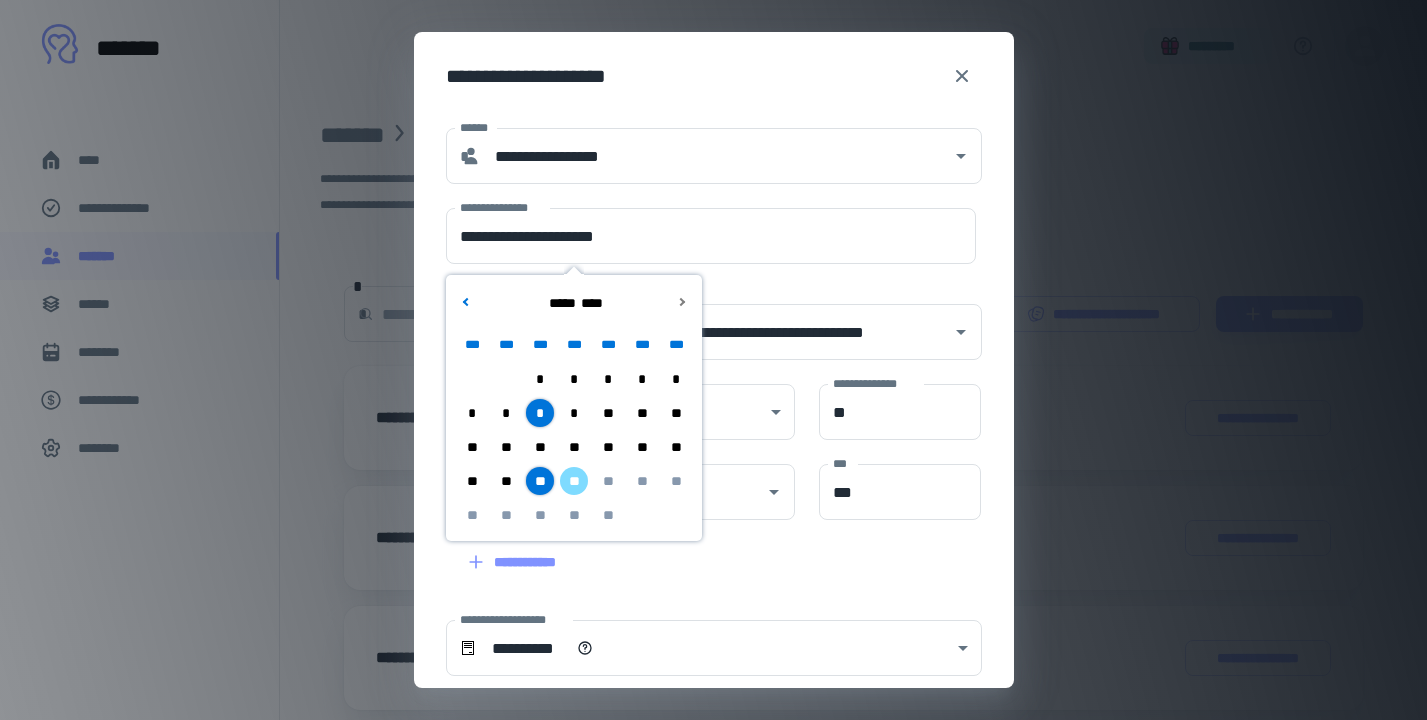 click on "*" at bounding box center (574, 379) 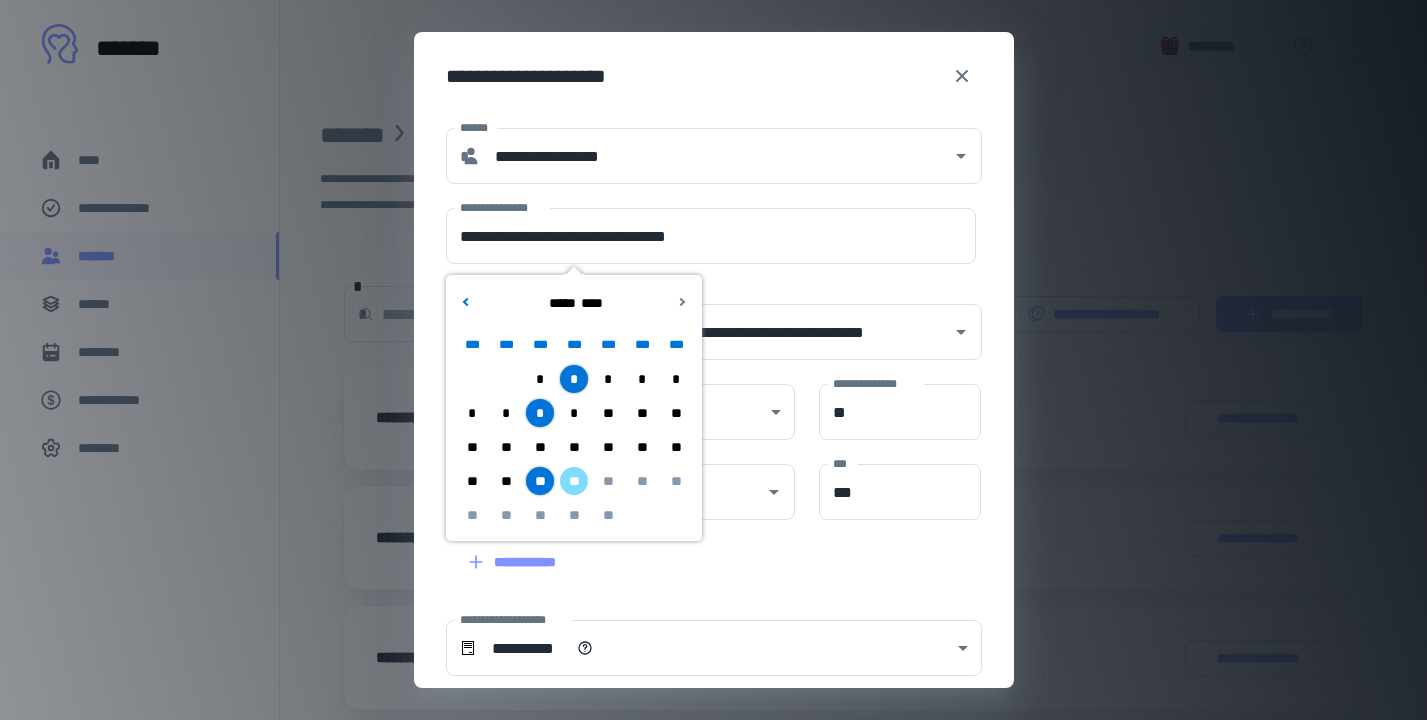 click on "**********" at bounding box center [714, 76] 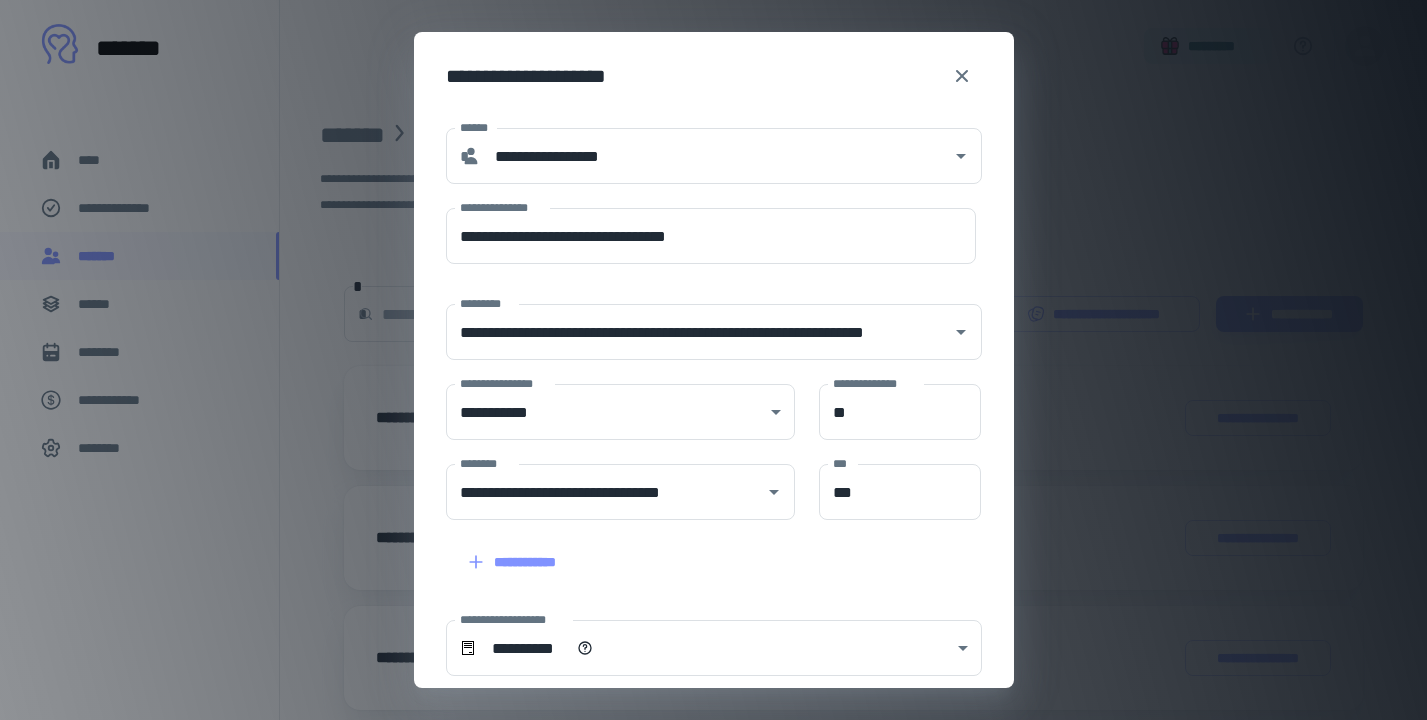scroll, scrollTop: 1, scrollLeft: 0, axis: vertical 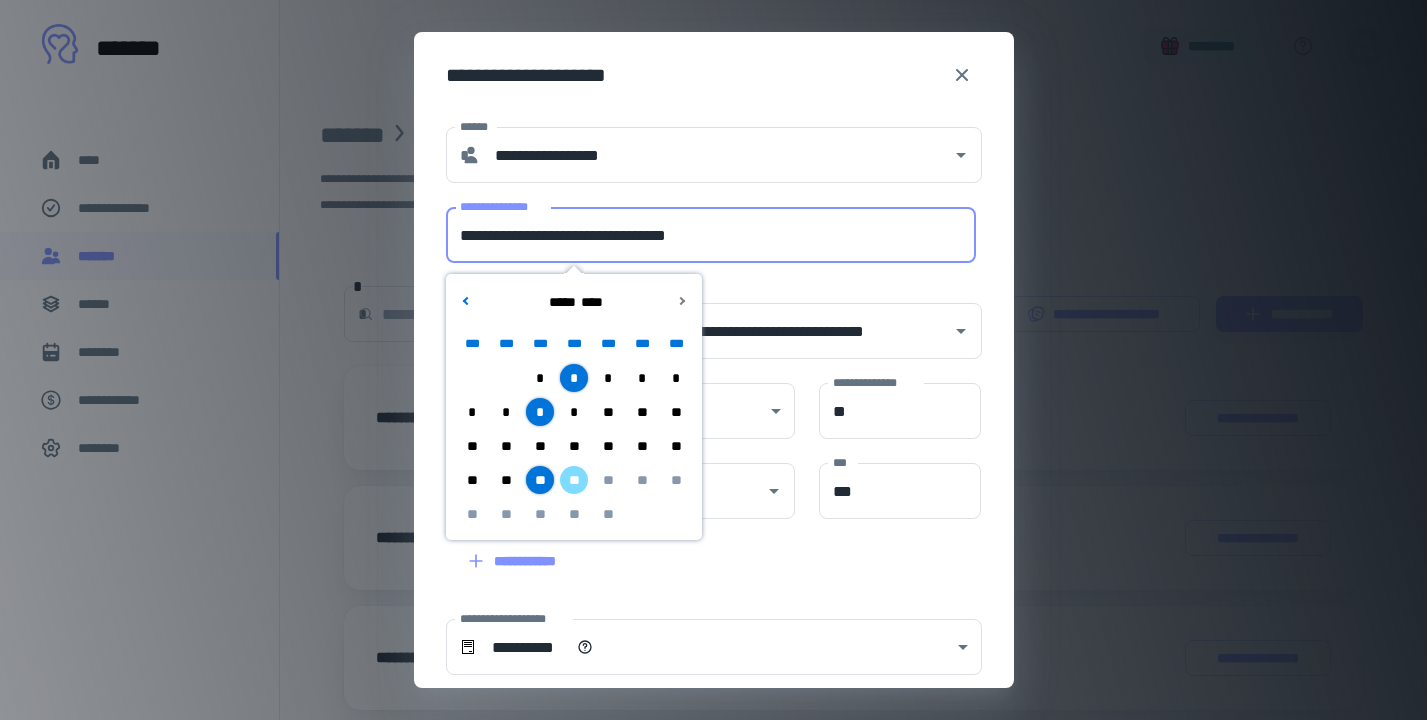 drag, startPoint x: 558, startPoint y: 235, endPoint x: 428, endPoint y: 224, distance: 130.46455 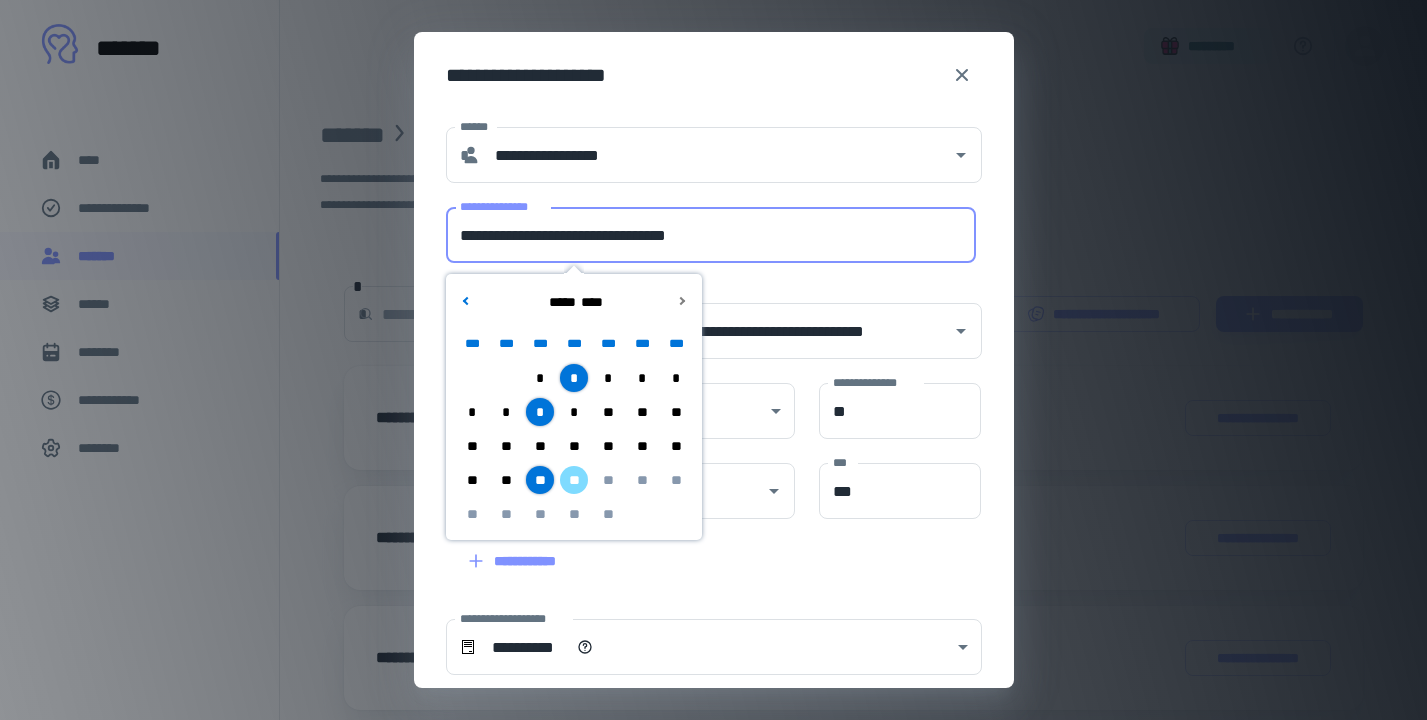click on "**********" at bounding box center [702, 223] 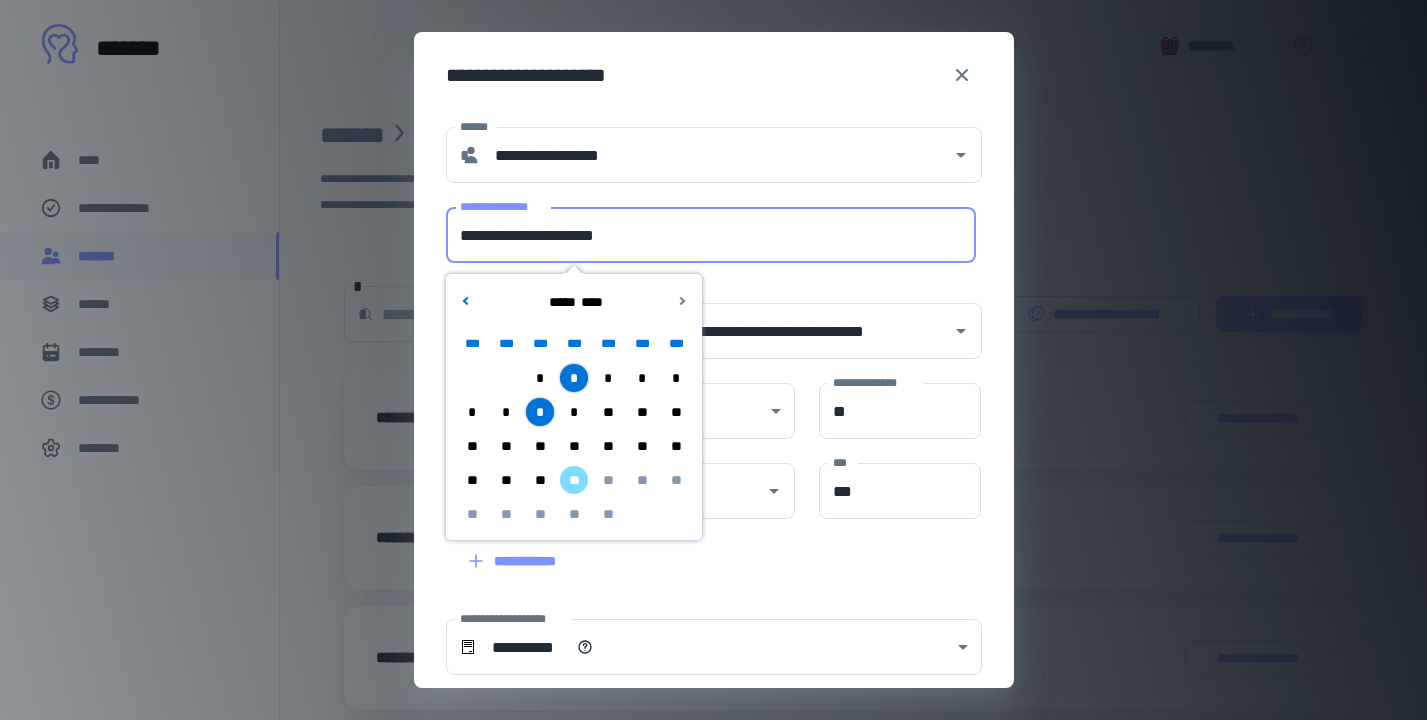 type on "**********" 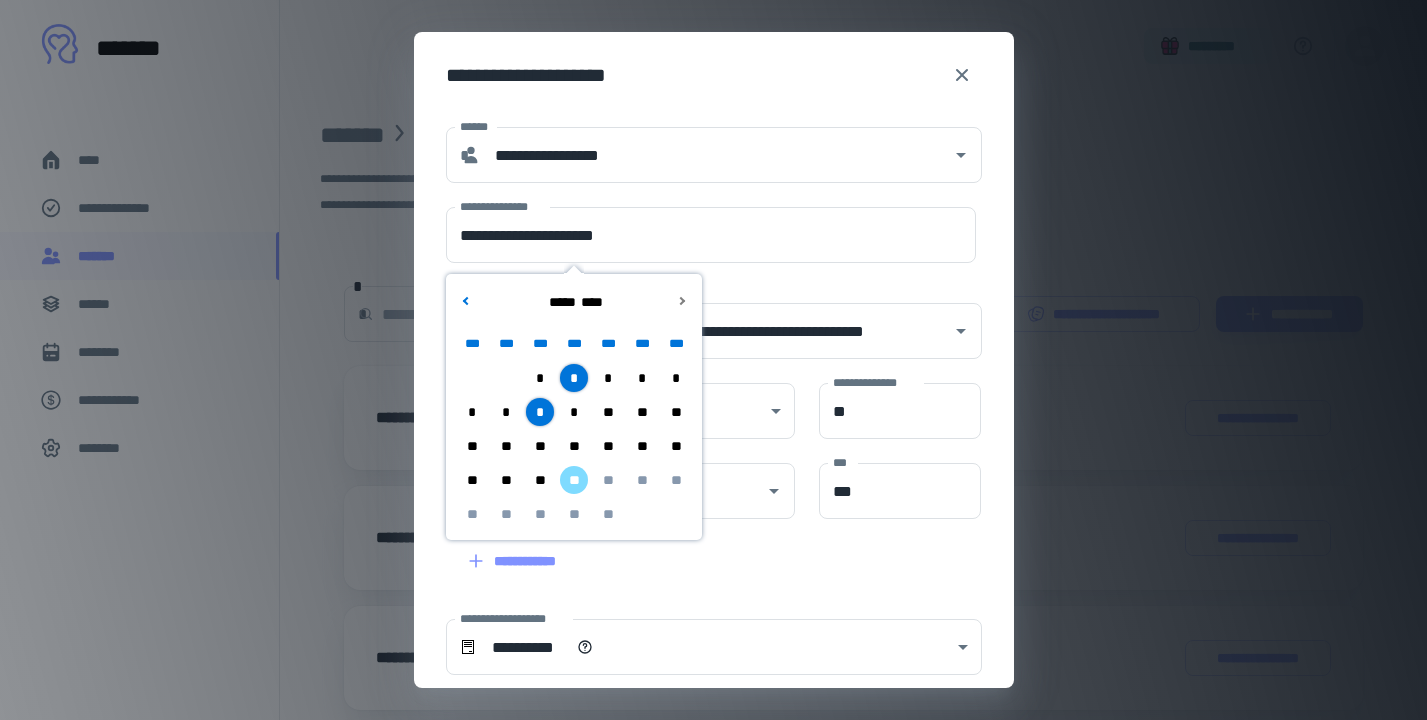 click on "**********" at bounding box center [714, 75] 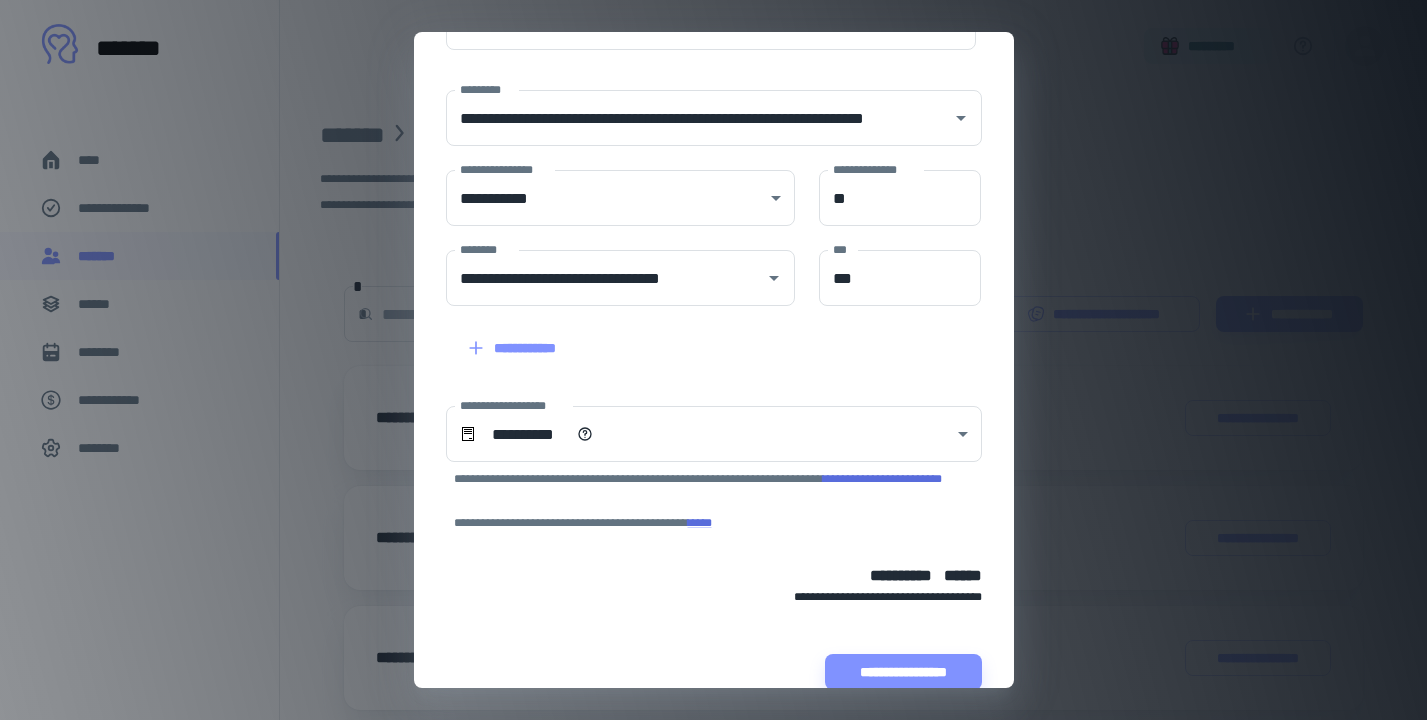 scroll, scrollTop: 215, scrollLeft: 0, axis: vertical 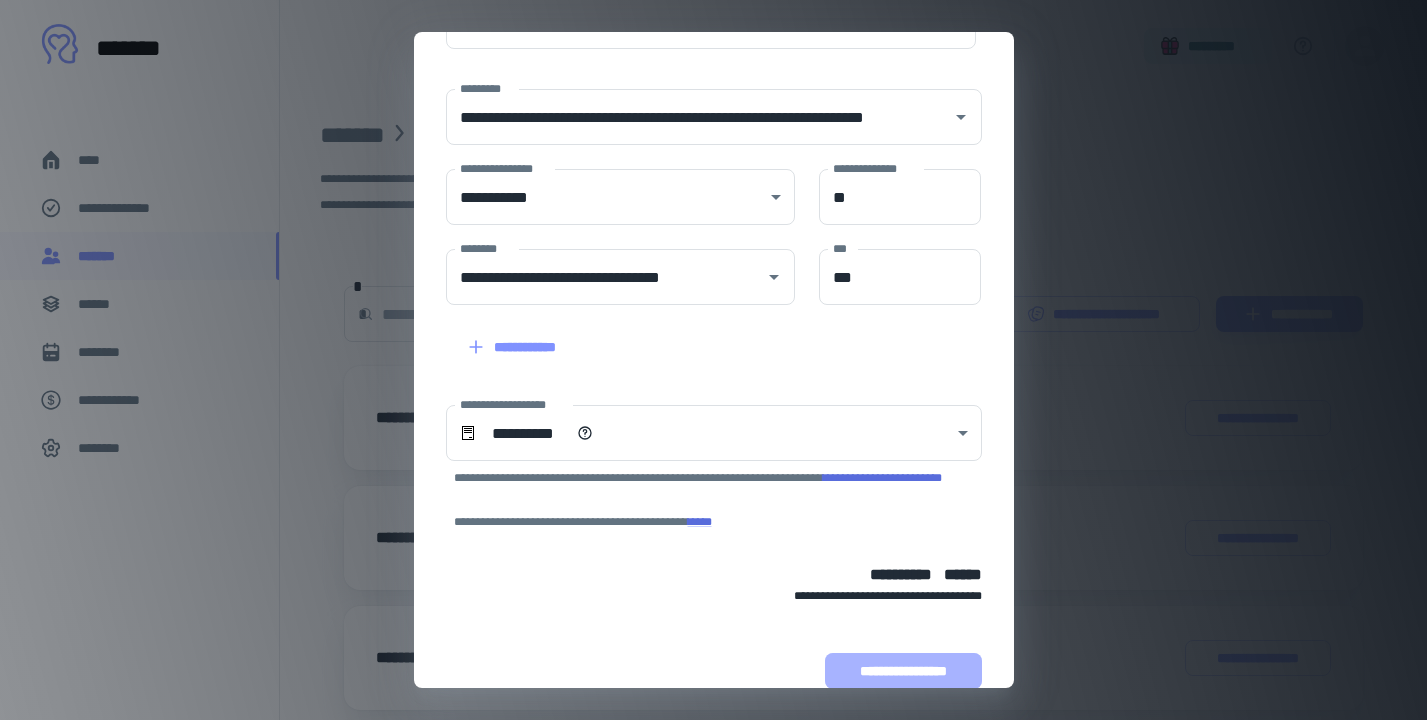 click on "**********" at bounding box center (903, 671) 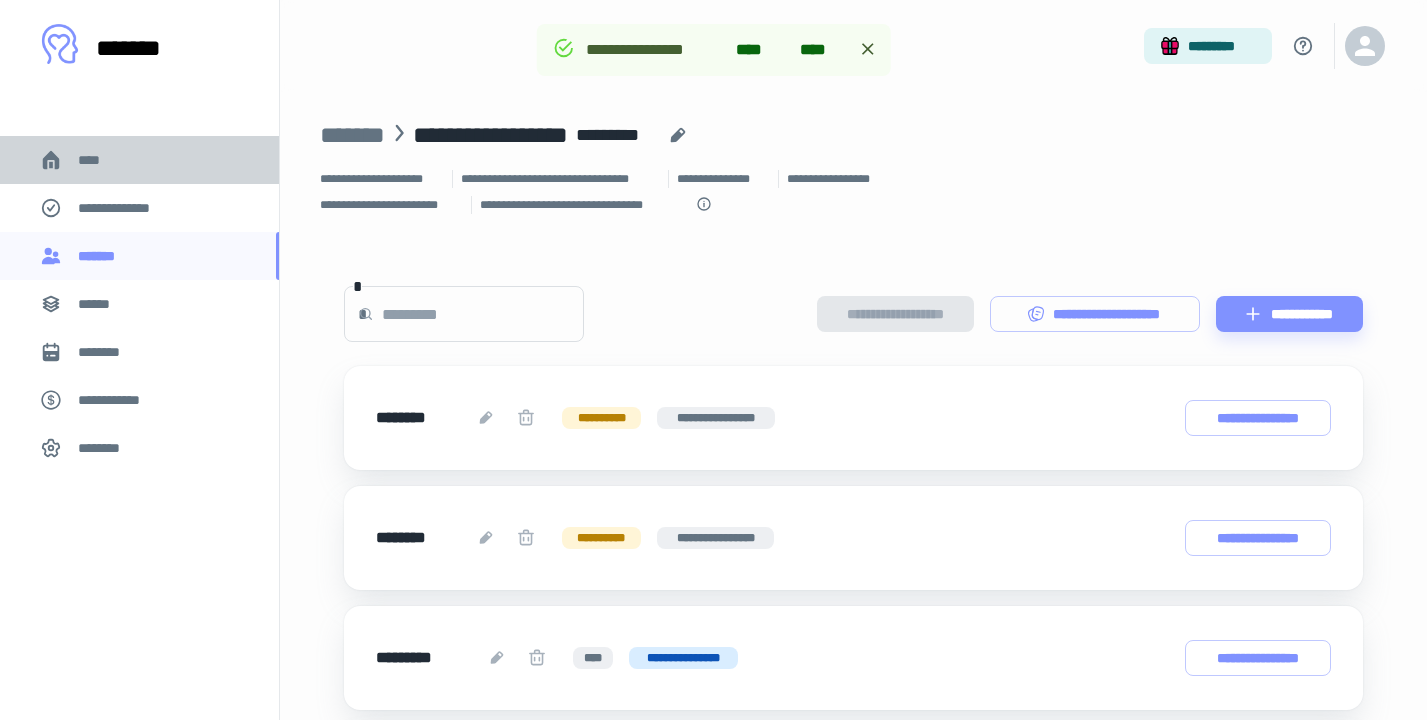 click on "****" at bounding box center (139, 160) 